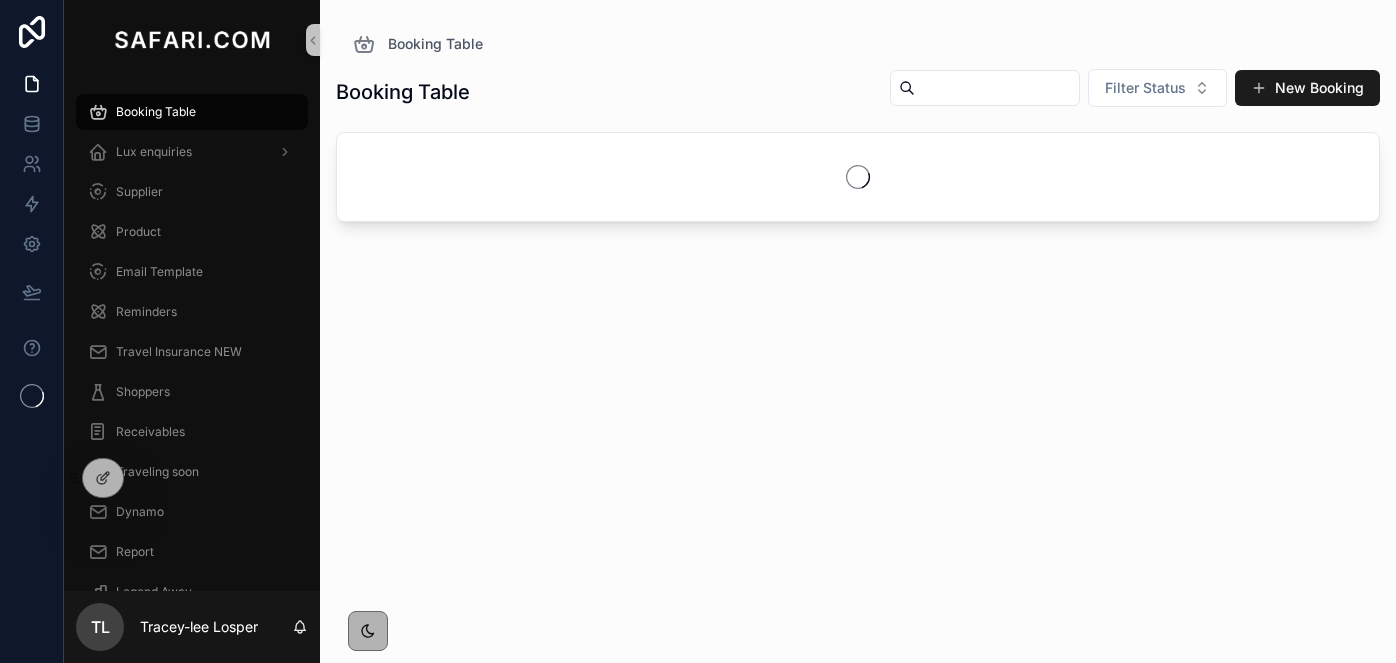 scroll, scrollTop: 0, scrollLeft: 0, axis: both 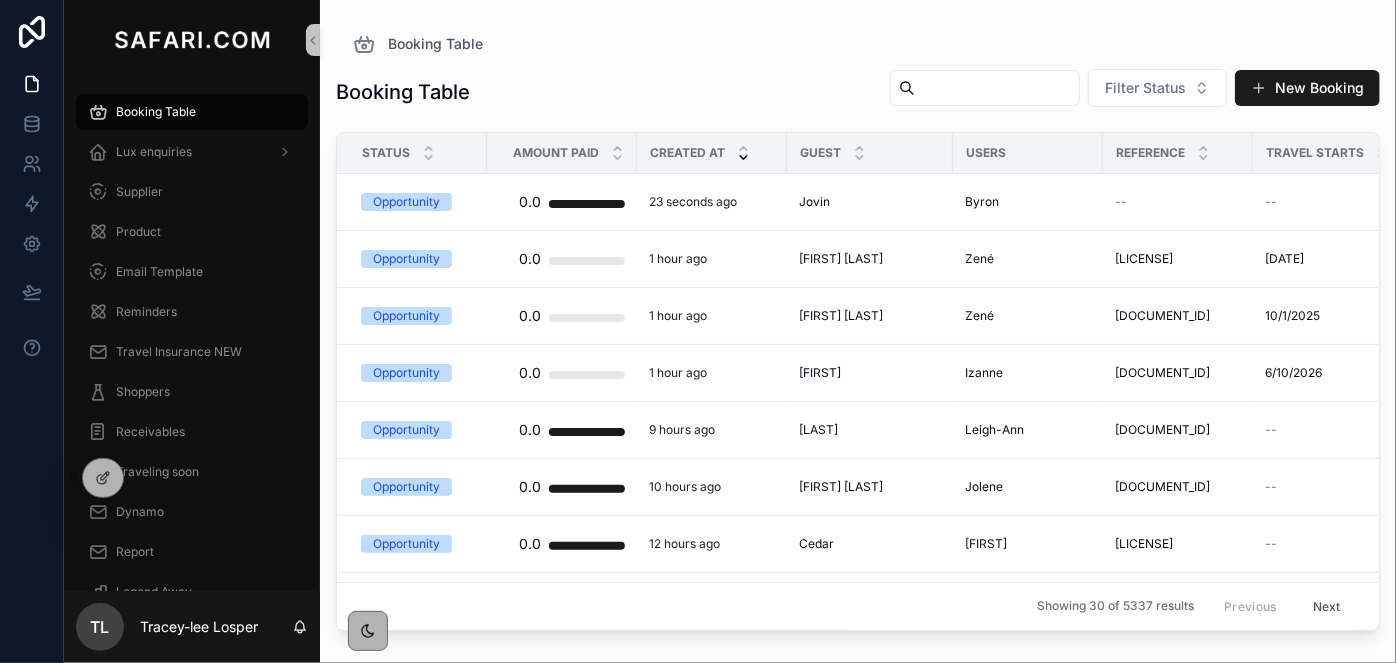 click at bounding box center (985, 88) 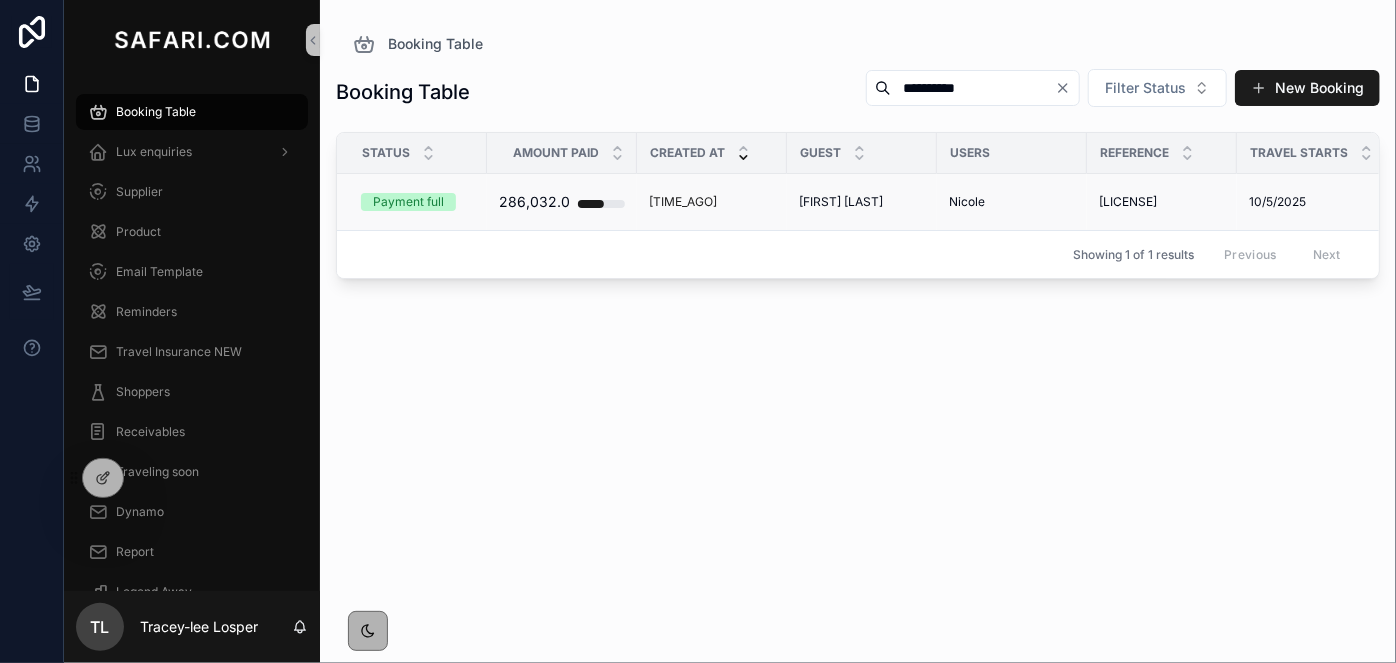 type on "**********" 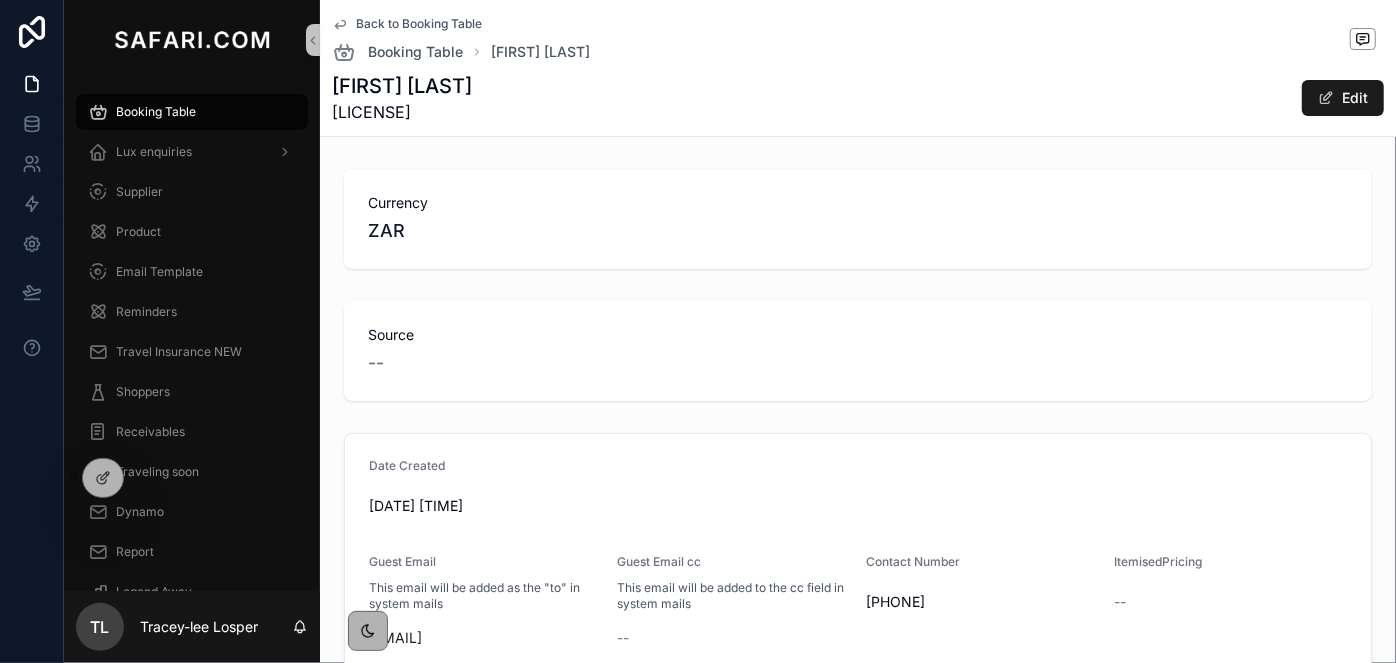 click on "Currency ZAR Source -- Date Created 8/21/2024 11:41 AM Guest Email This email will be added as the "to" in system mails [EMAIL] Guest Email cc This email will be added to the cc field in system mails -- Contact Number [PHONE] ItemisedPricing -- TI description -- TI RACK -- TI STO -- TI comm R0.00 Status Payment full General travel docs Passports, flight e-tickets, generally things sent to consultants by customers. Should include all accompanying data required by concierge when they send confirmation vouchers. -- Guest [FIRST] [LAST] ESIM QR sent -- Refresh Add new option Option Name Option 2: Lion Sands Game Reserve & Tongabezi Lodge Status Active Num Items 6 Total STO 223,058.1 Total RACK formatted R 286,032 ZAR Total GP 62,973 URL Quote URL URL Internal Quote URL Internal USDZAR 17.9260 PDF Option-2:-Lion-Sands-Game-Reserve-&-Tongabezi-Lodge .pdf Total payment received 286,032.00 Payment outstanding R 286,032 ZAR STO (based on invoices received) 223,058 Num Payments IN 4 Num Flights 0" at bounding box center (858, 2027) 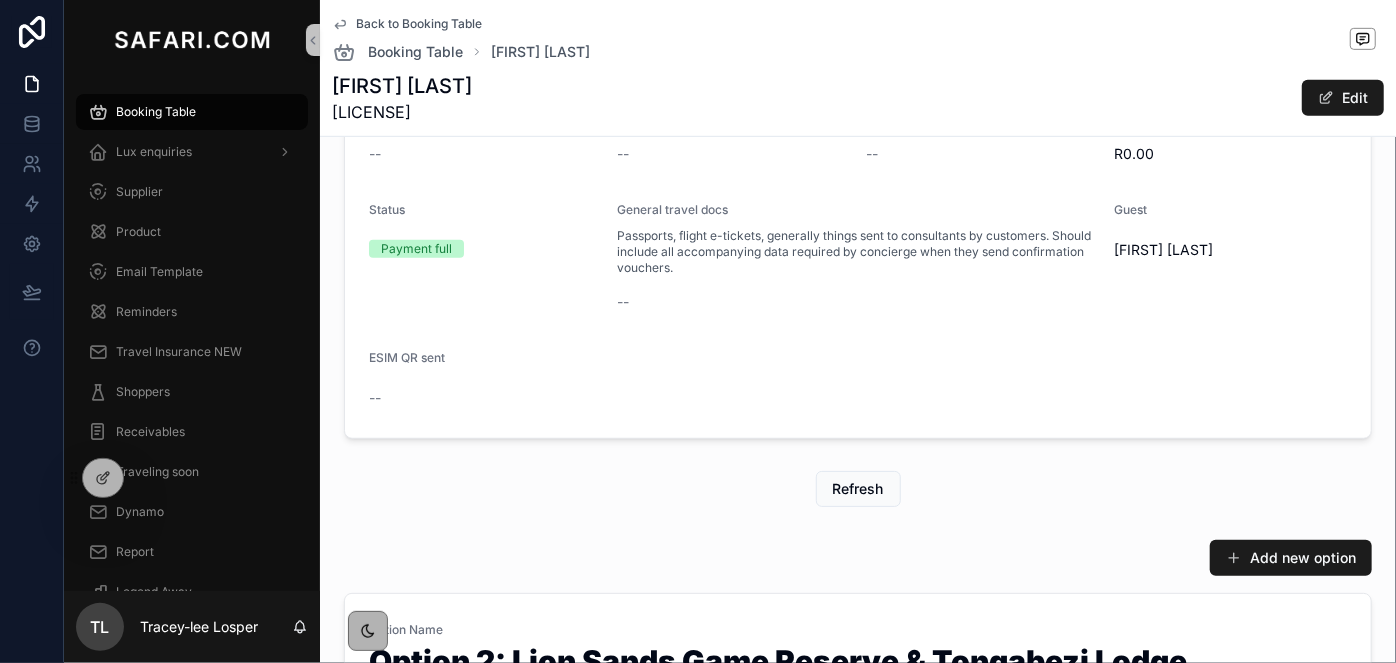 scroll, scrollTop: 1160, scrollLeft: 0, axis: vertical 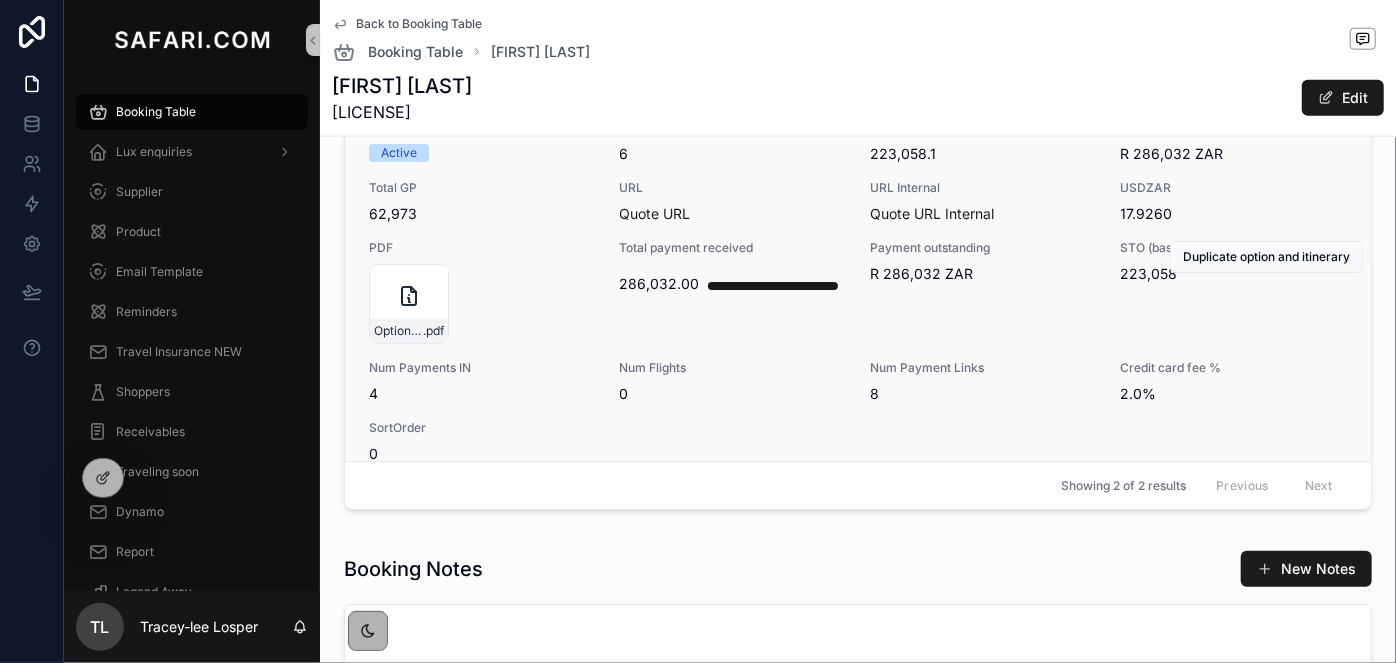 click on "Option Name Option 2: Lion Sands Game Reserve & Tongabezi Lodge Status Active Num Items 6 Total STO 223,058.1 Total RACK formatted R 286,032 ZAR Total GP 62,973 URL Quote URL URL Internal Quote URL Internal USDZAR 17.9260 PDF Option-2:-Lion-Sands-Game-Reserve-&-Tongabezi-Lodge .pdf Total payment received 286,032.00 Payment outstanding R 286,032 ZAR STO (based on invoices received) 223,058 Num Payments IN 4 Num Flights 0 Num Payment Links 8 Credit card fee % 2.0% SortOrder 0" at bounding box center [858, 253] 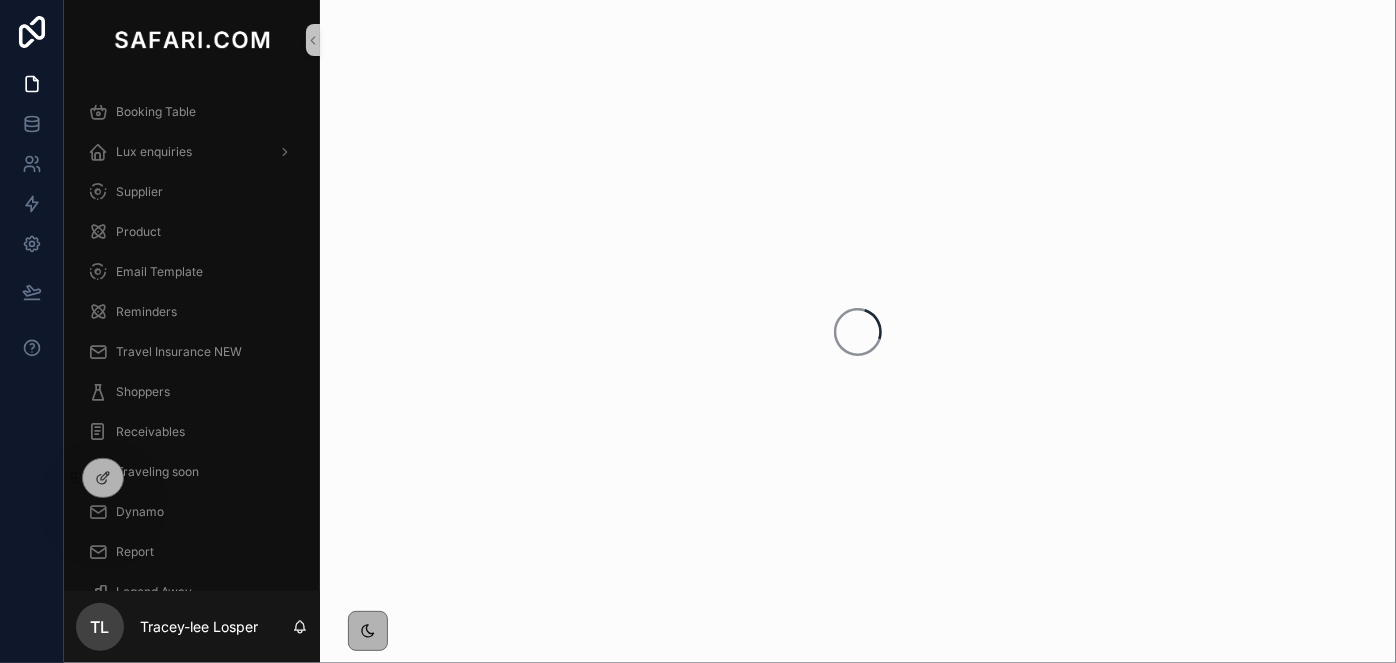 scroll, scrollTop: 0, scrollLeft: 0, axis: both 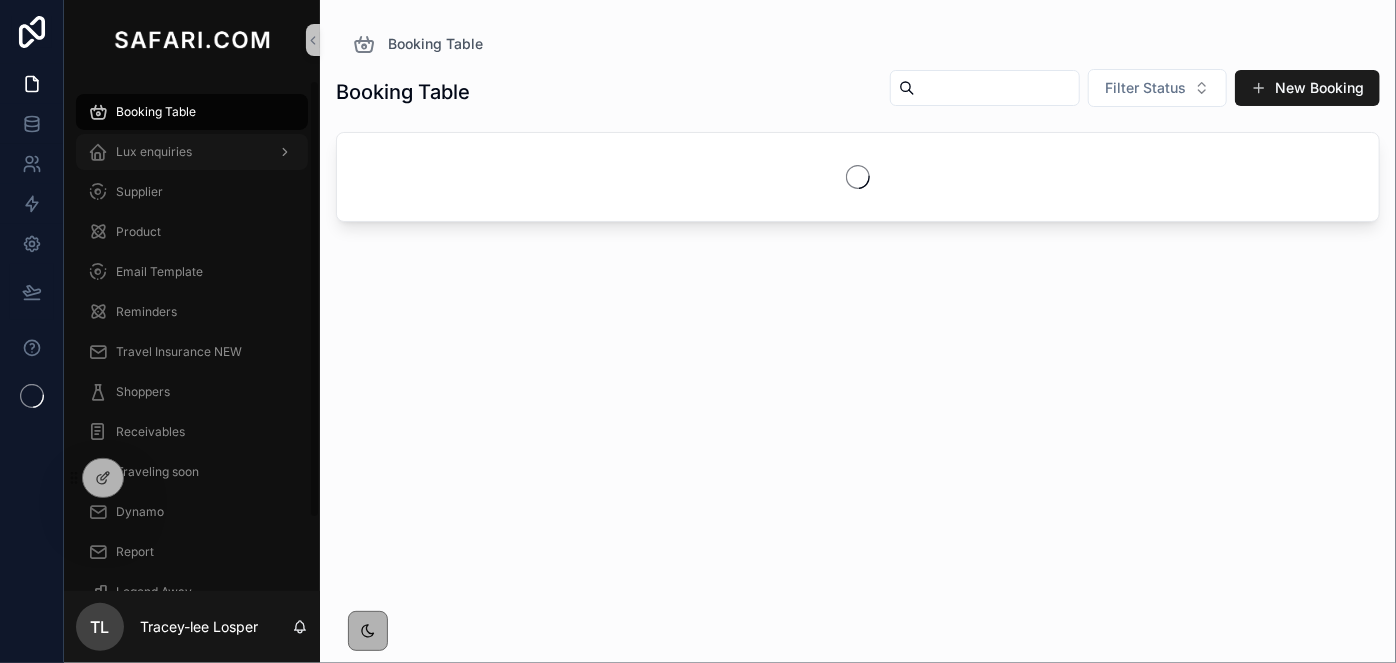 click on "Lux enquiries" at bounding box center [192, 152] 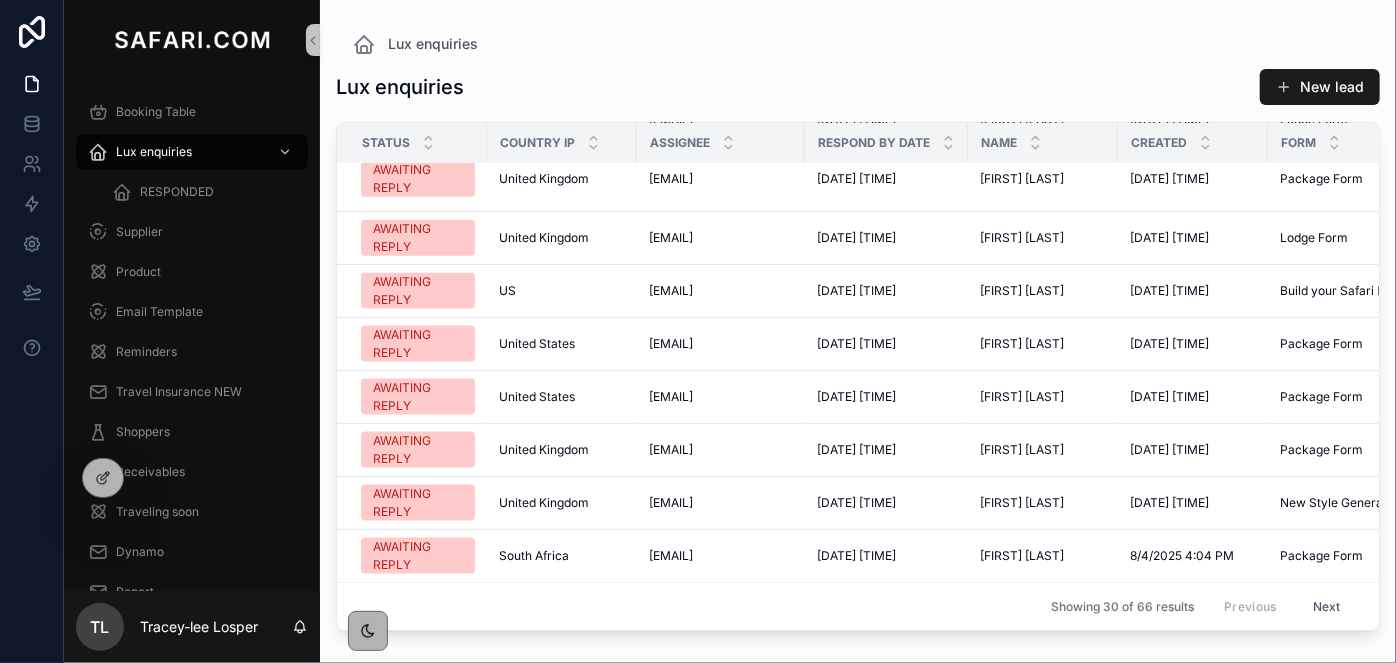 scroll, scrollTop: 1277, scrollLeft: 0, axis: vertical 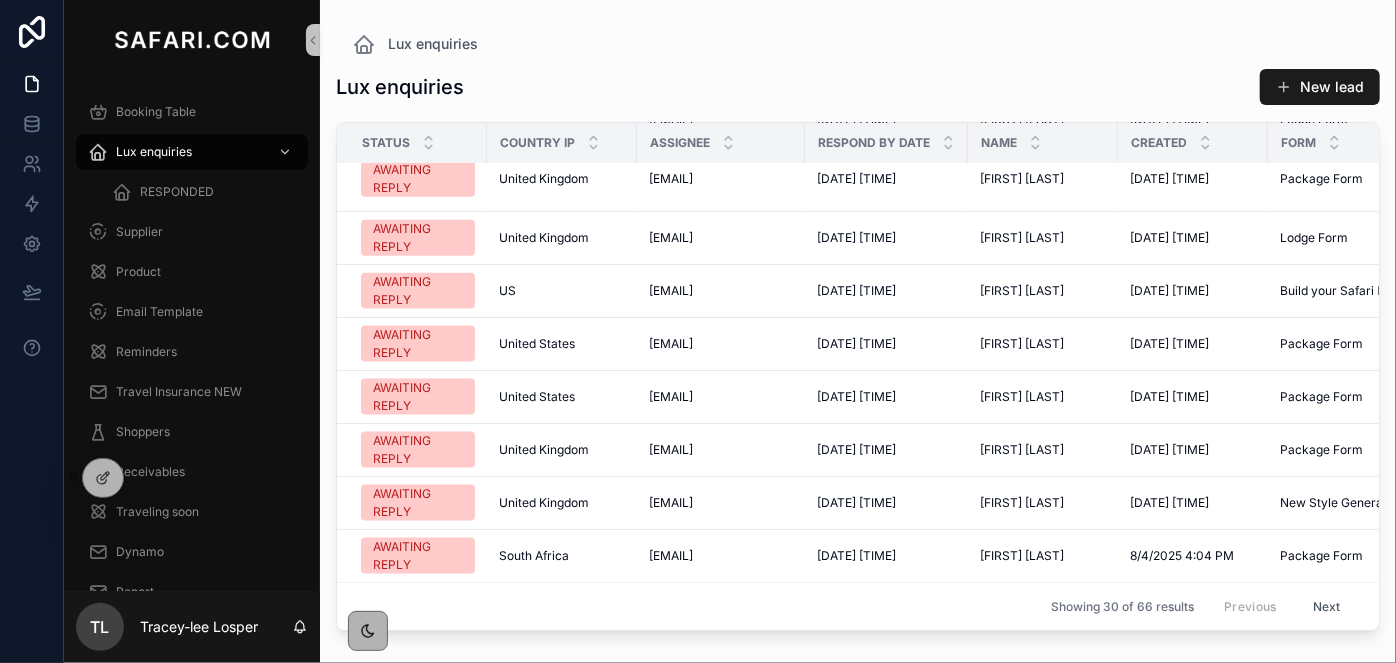 click on "Next" at bounding box center (1327, 606) 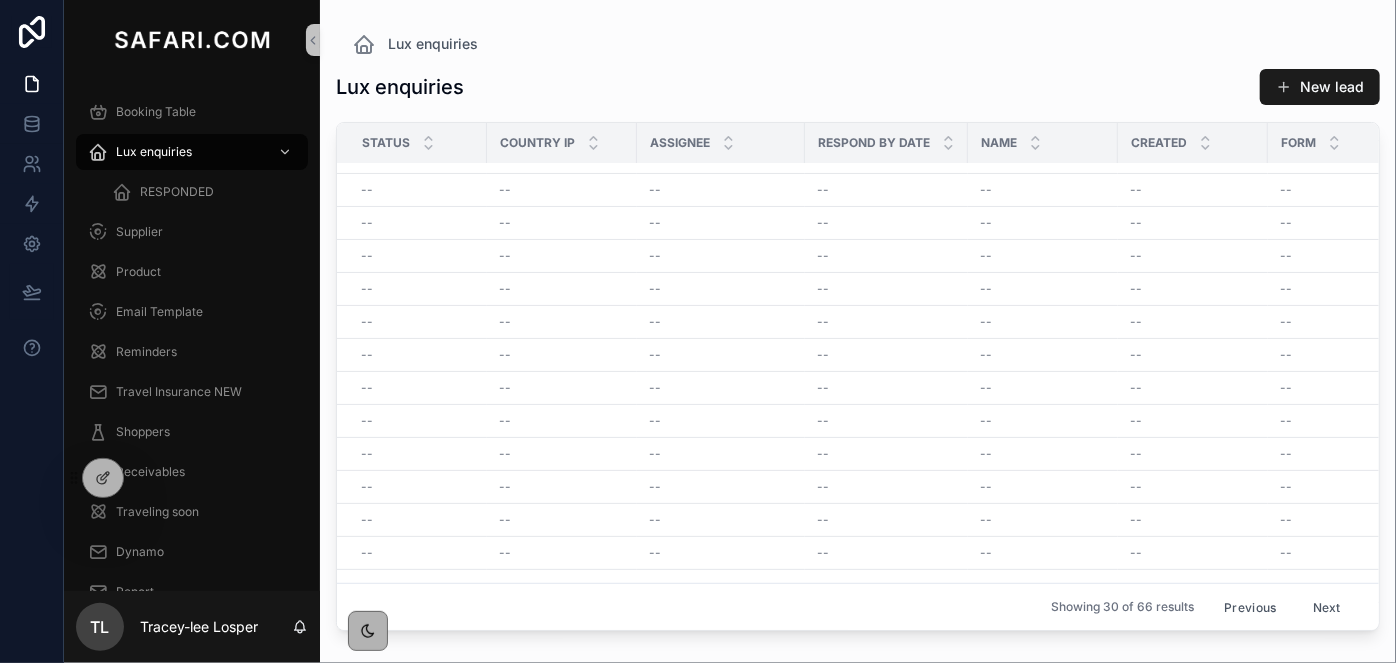 scroll, scrollTop: 0, scrollLeft: 0, axis: both 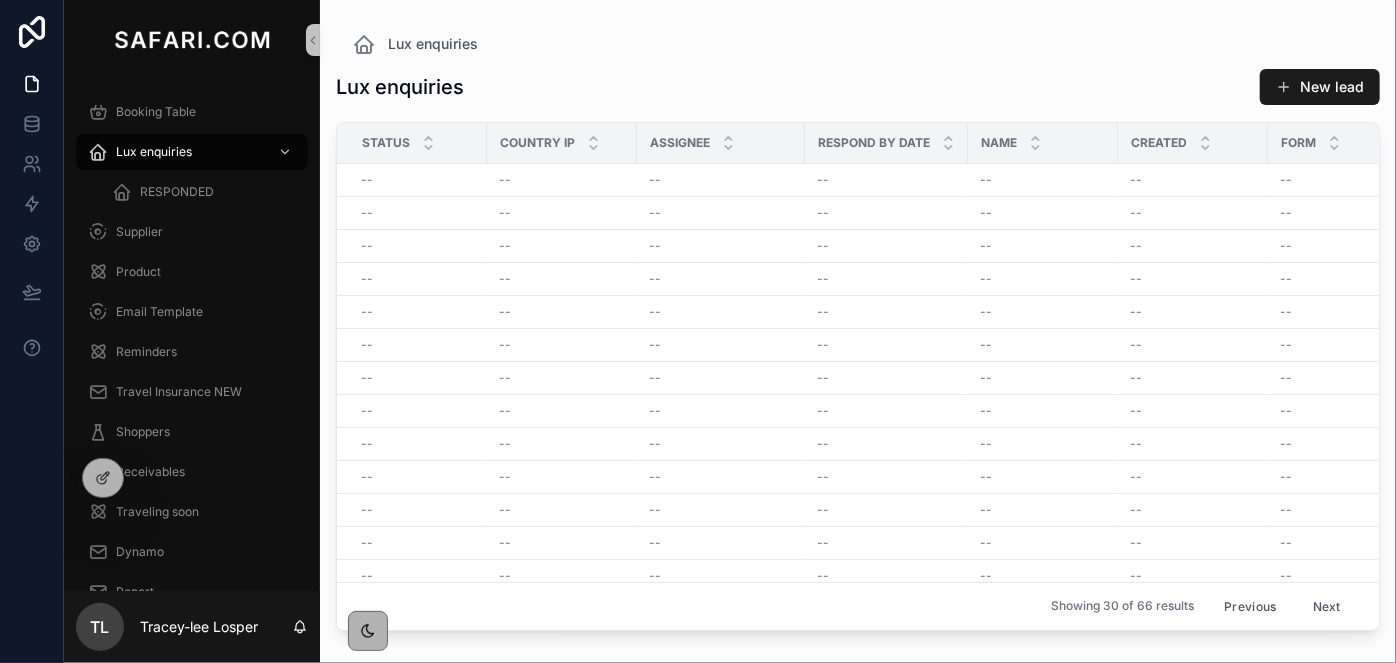 click on "Previous" at bounding box center (1250, 606) 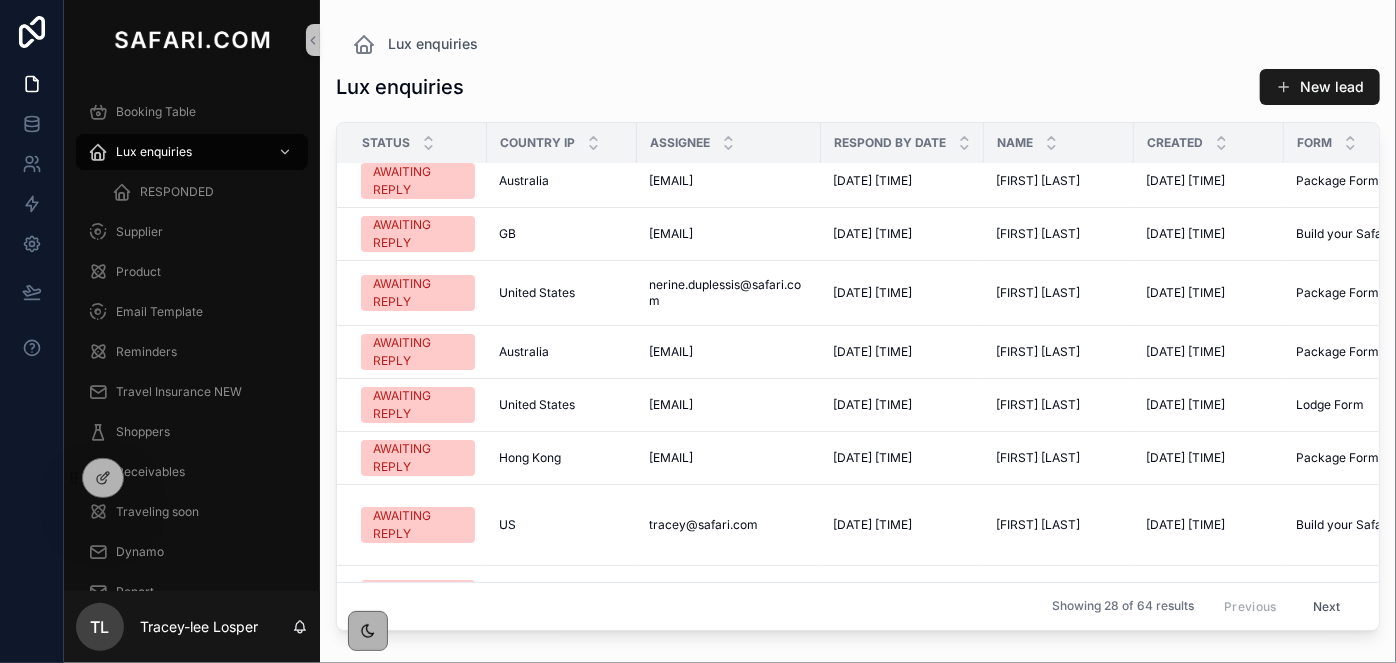 scroll, scrollTop: 0, scrollLeft: 0, axis: both 